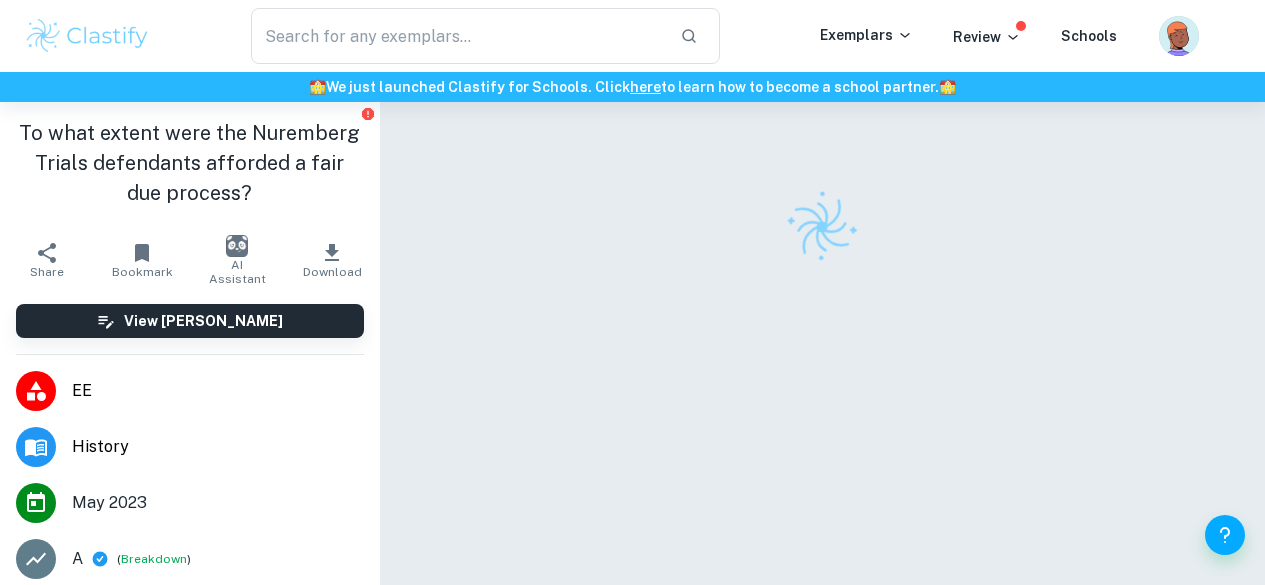scroll, scrollTop: 0, scrollLeft: 0, axis: both 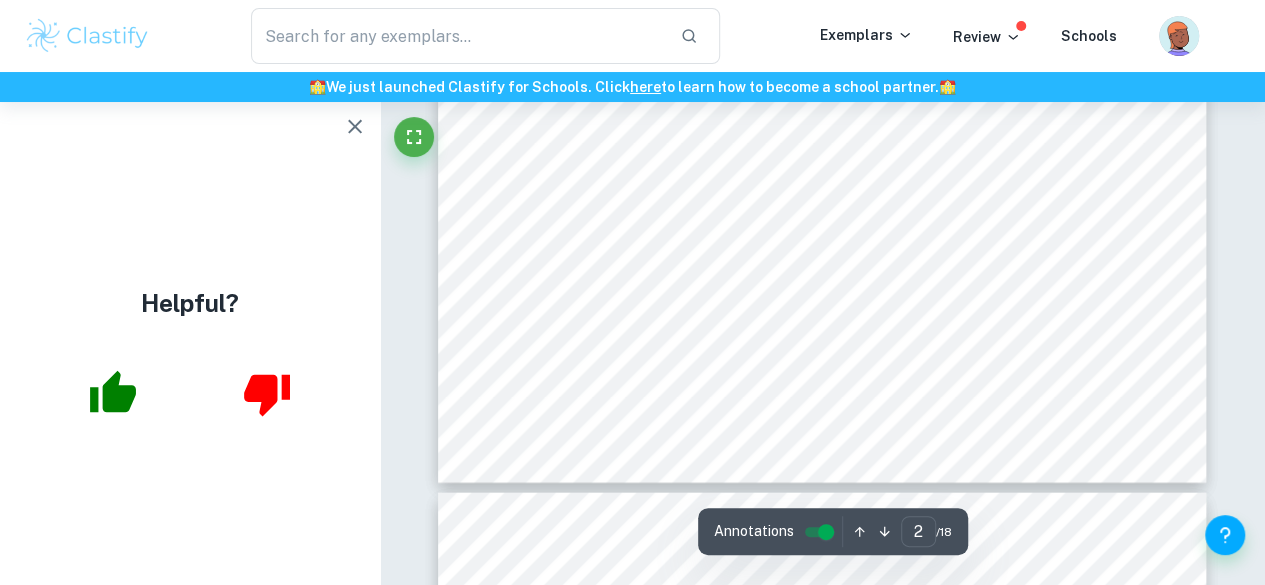 type on "3" 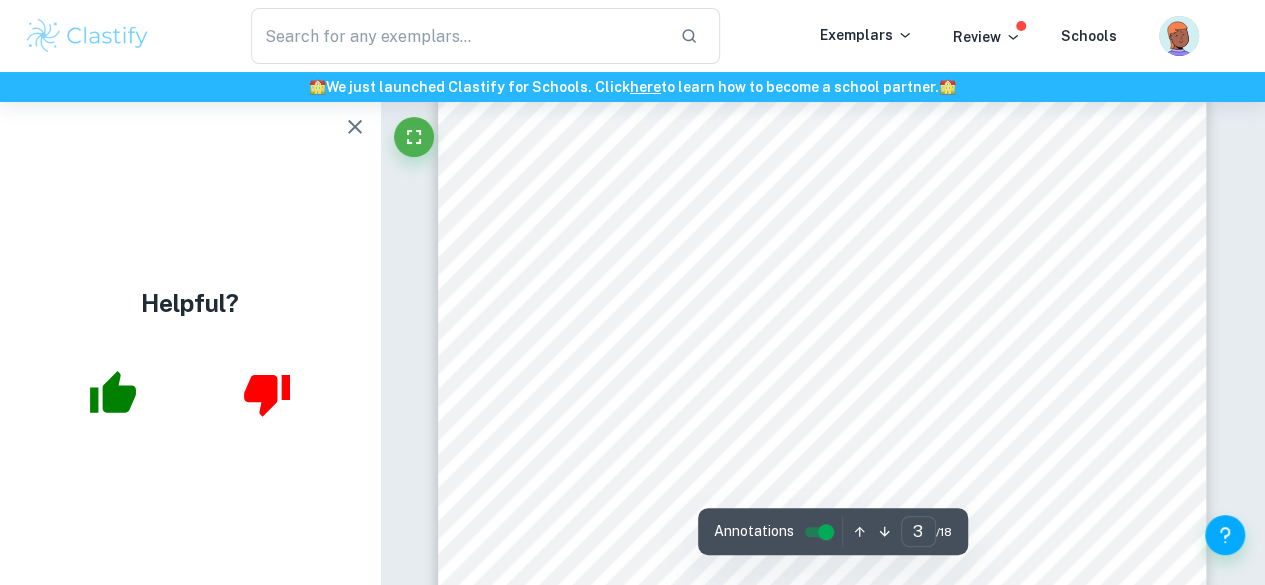 scroll, scrollTop: 2907, scrollLeft: 0, axis: vertical 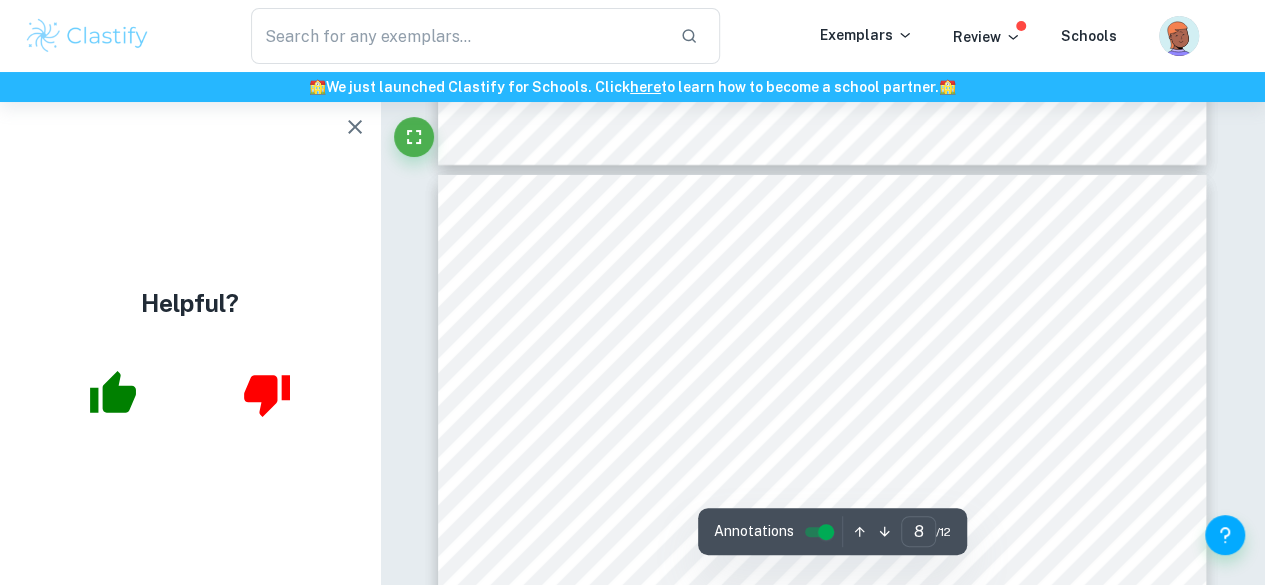 type on "7" 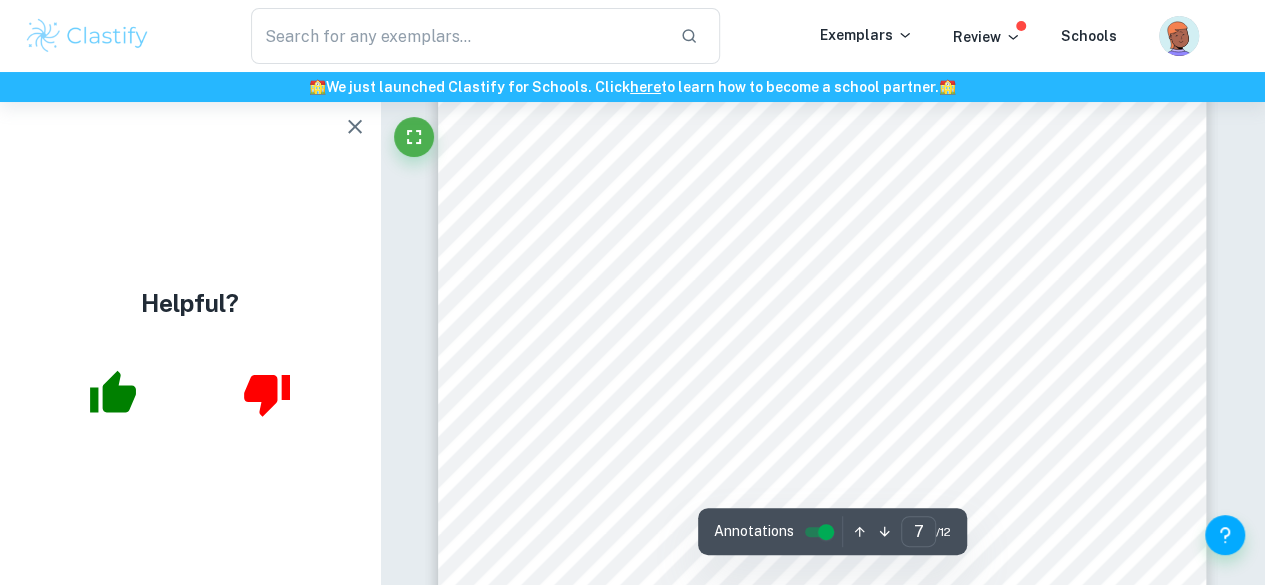 scroll, scrollTop: 6191, scrollLeft: 0, axis: vertical 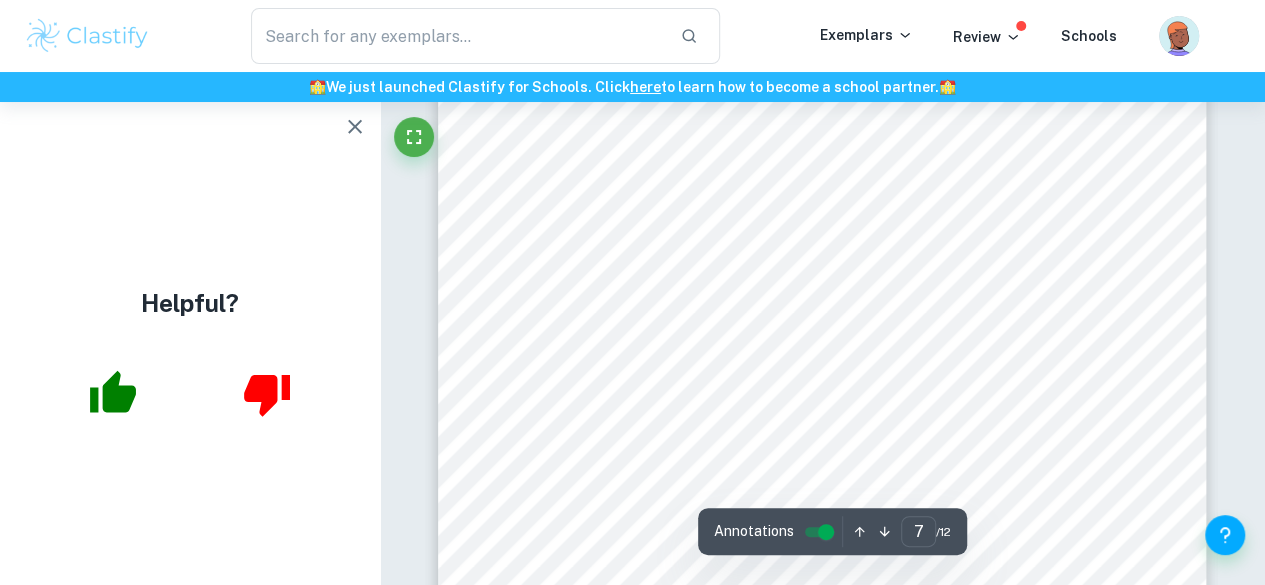 click at bounding box center [809, 278] 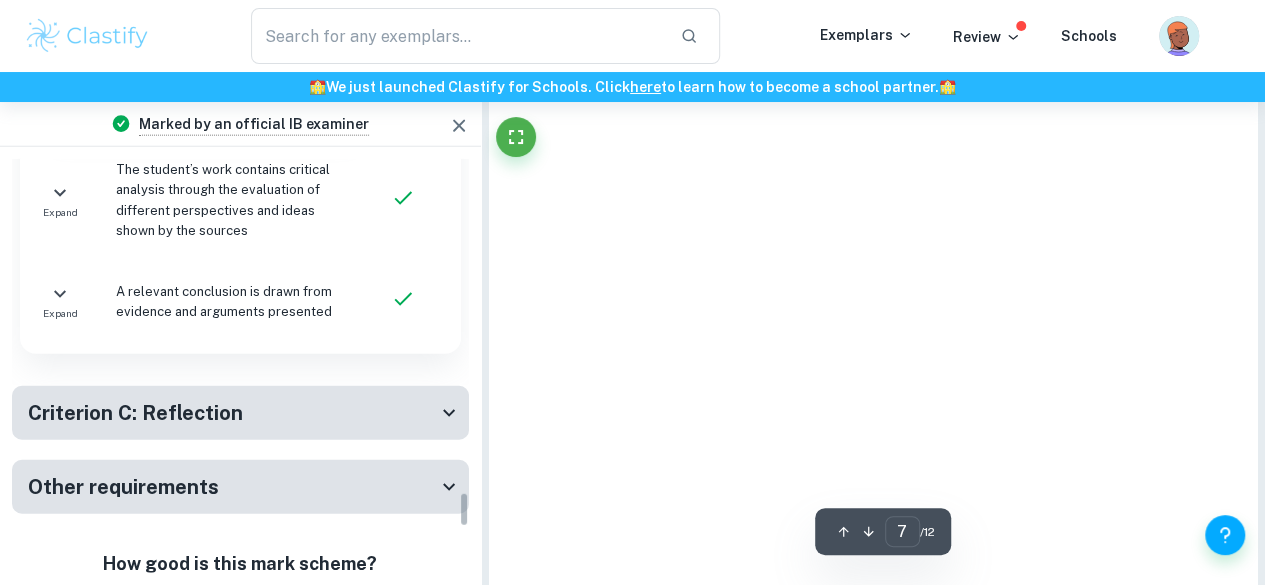 scroll, scrollTop: 3882, scrollLeft: 0, axis: vertical 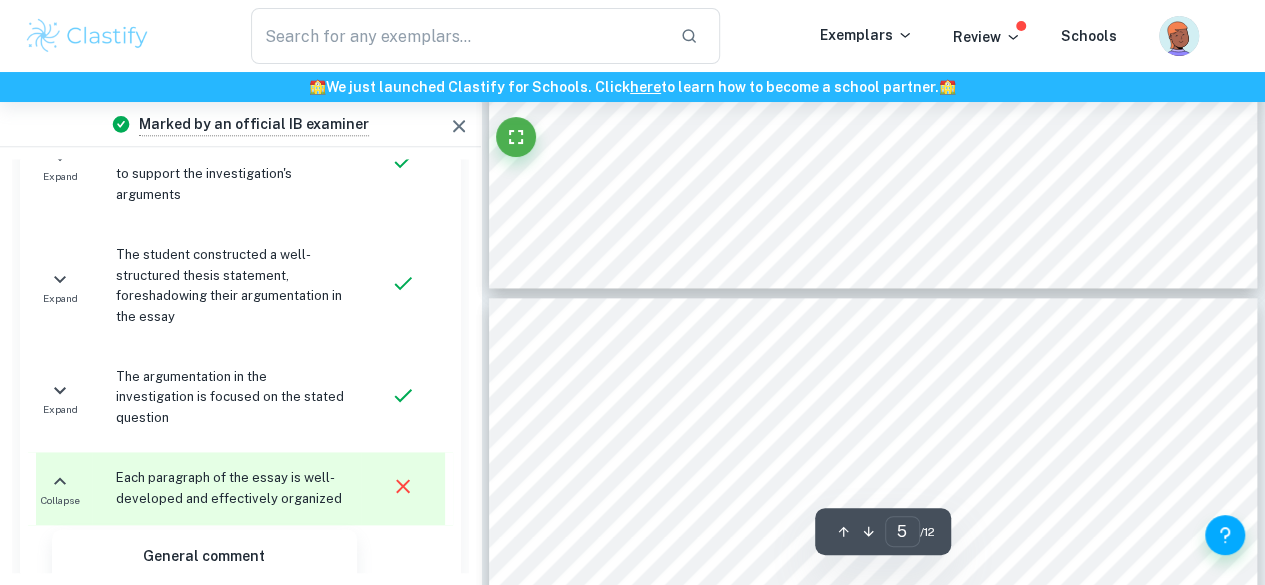 type on "6" 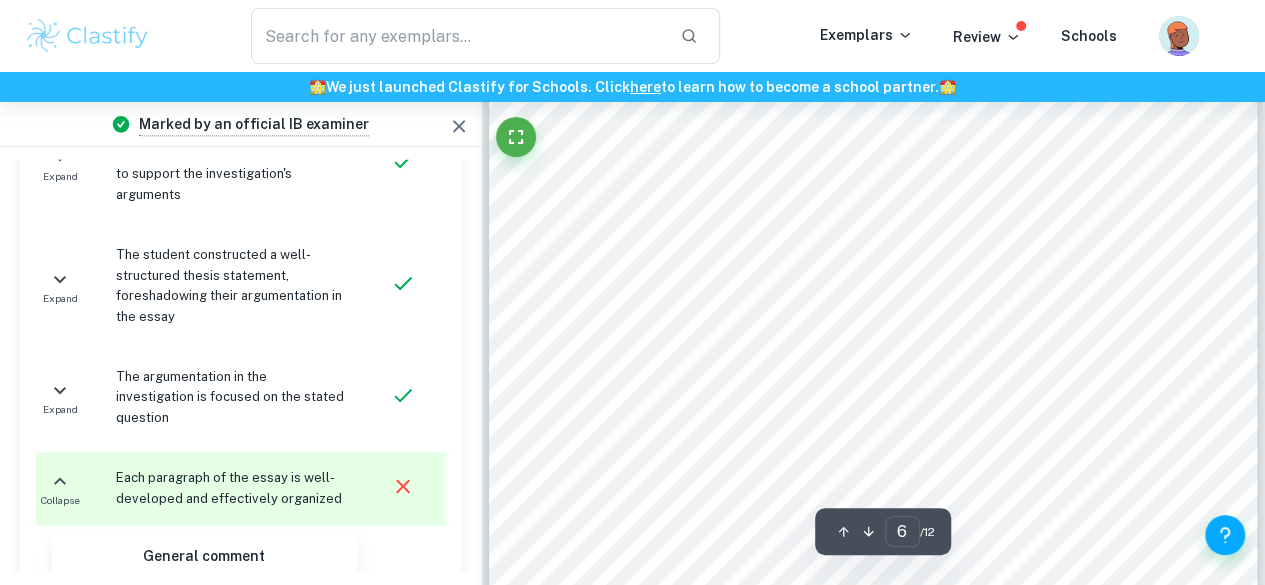 scroll, scrollTop: 5065, scrollLeft: 0, axis: vertical 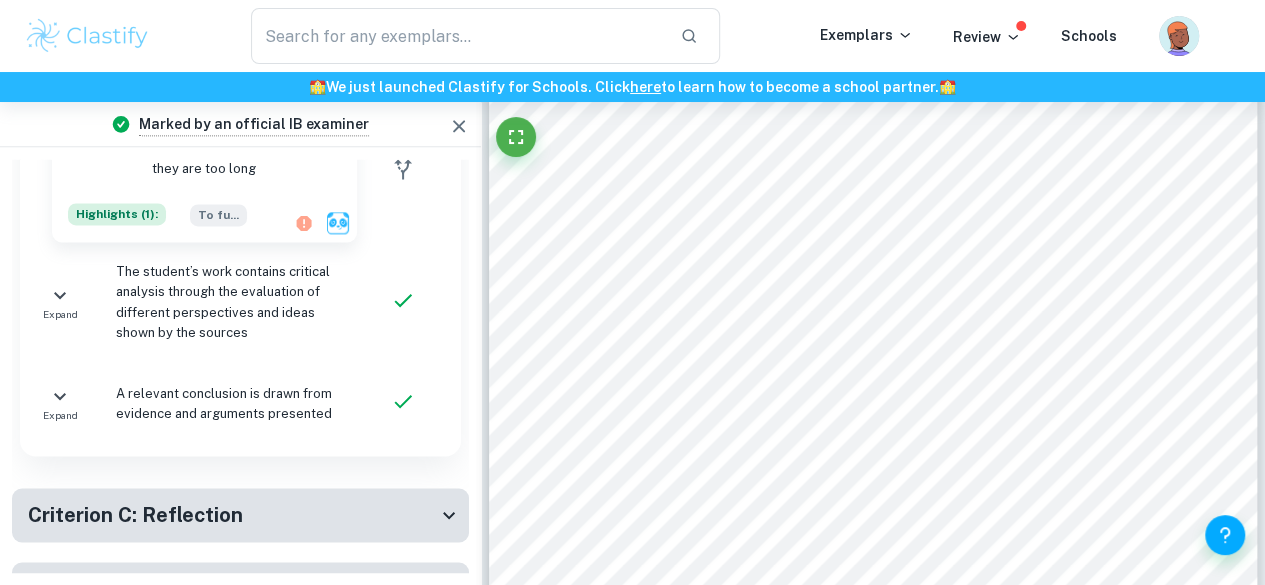 click on "Criterion C: Reflection" at bounding box center [135, 515] 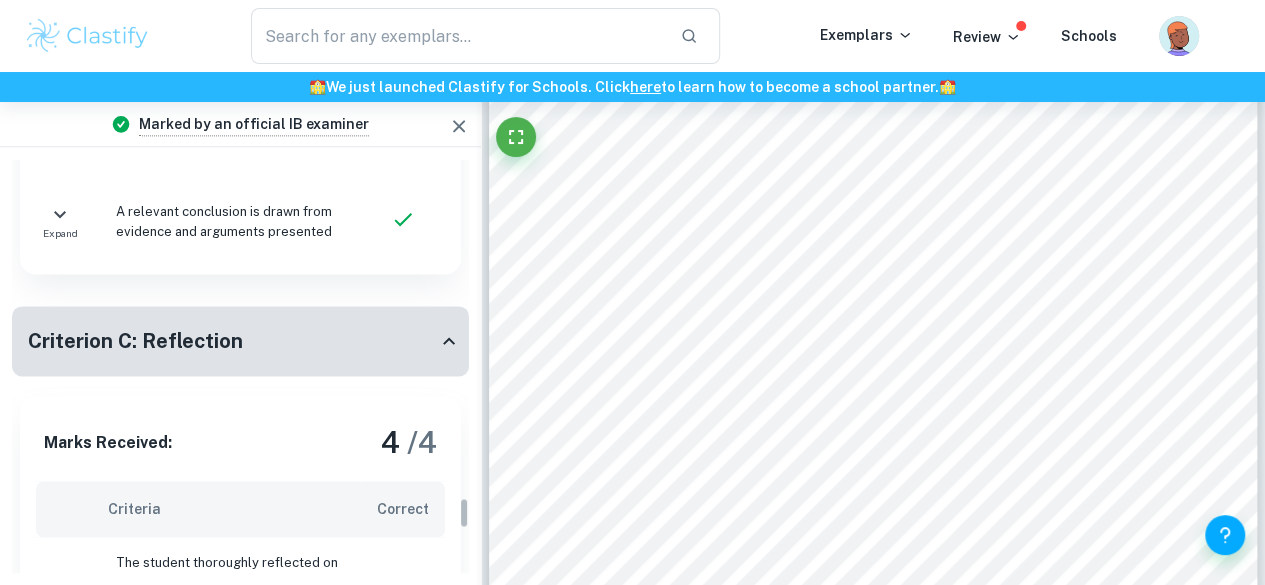 scroll, scrollTop: 4445, scrollLeft: 0, axis: vertical 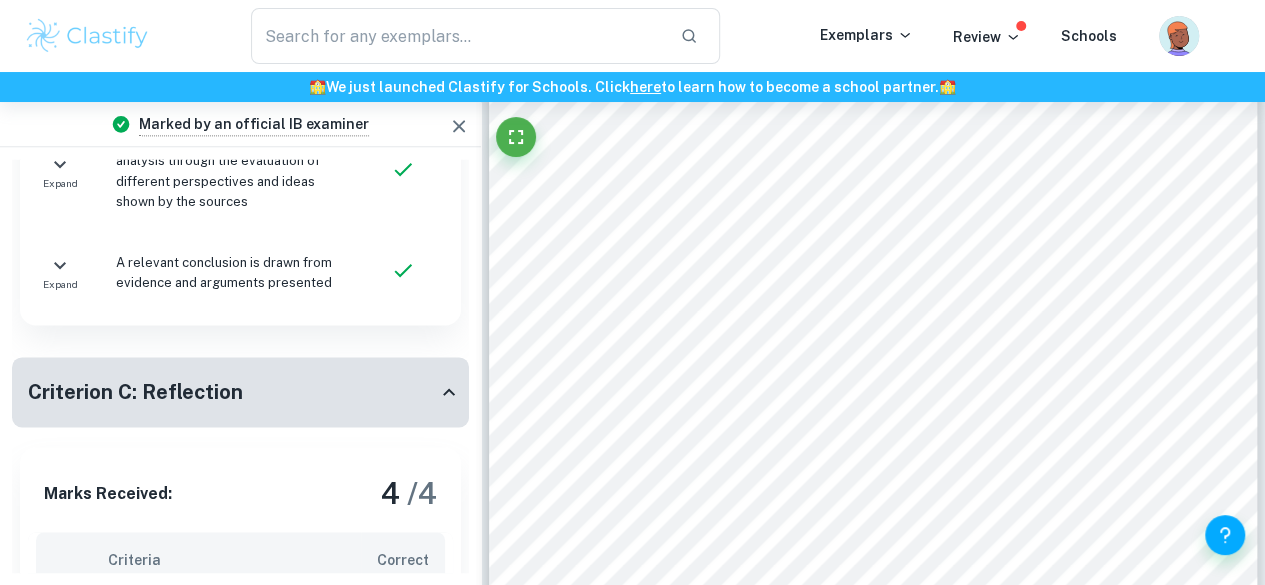 click 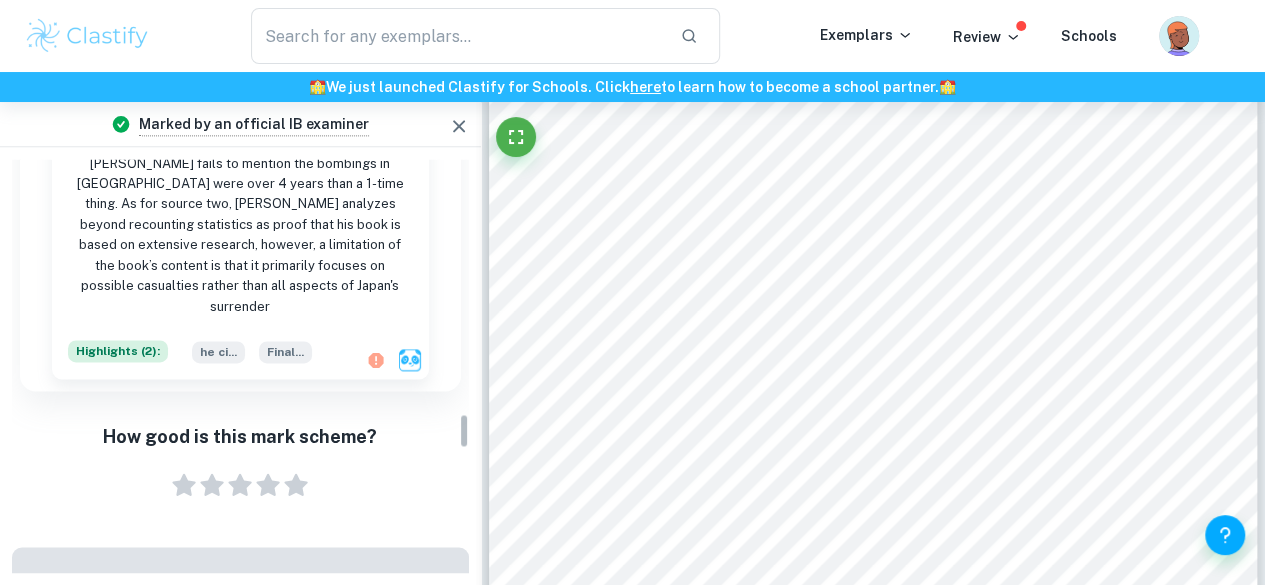 scroll, scrollTop: 2971, scrollLeft: 0, axis: vertical 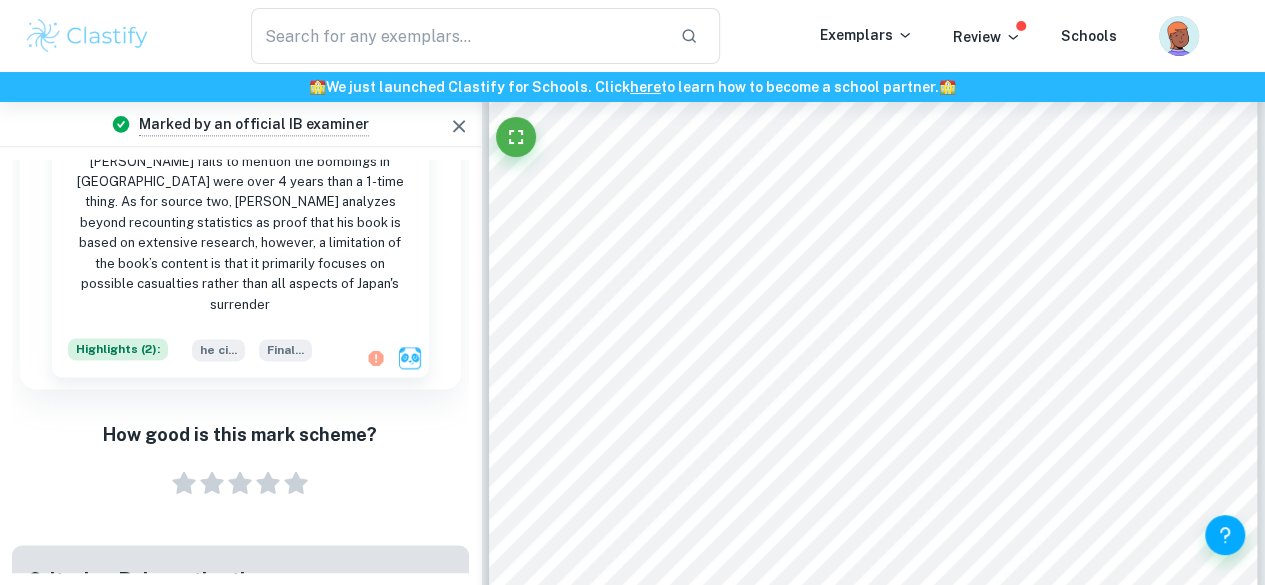 click on "Criterion B: Investigation" at bounding box center [232, 580] 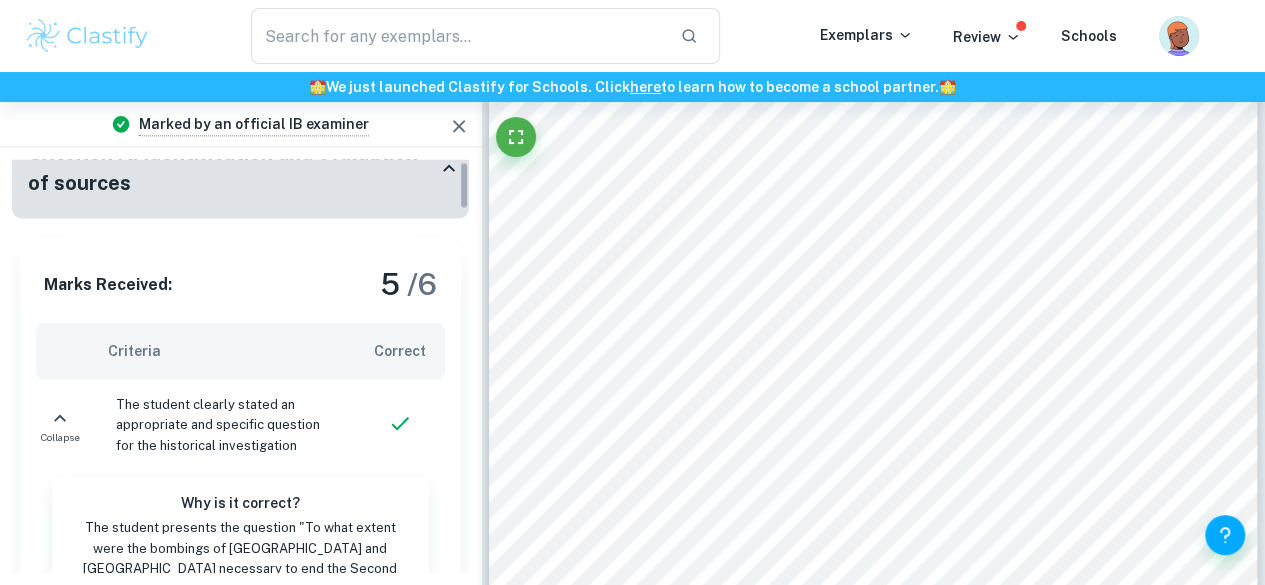 scroll, scrollTop: 0, scrollLeft: 0, axis: both 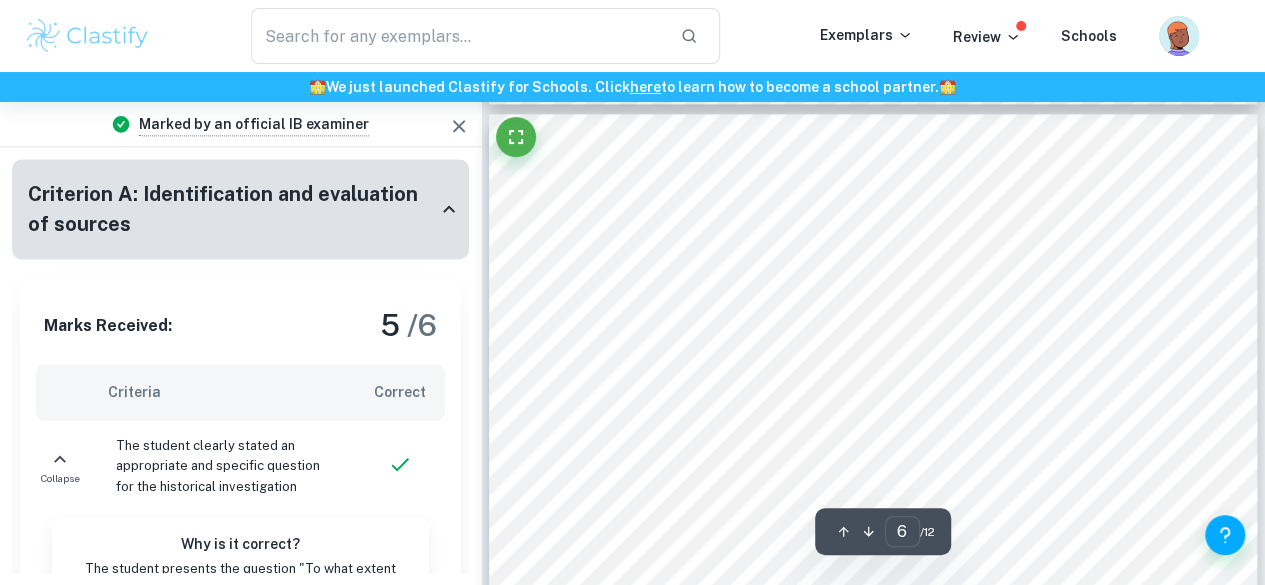 click 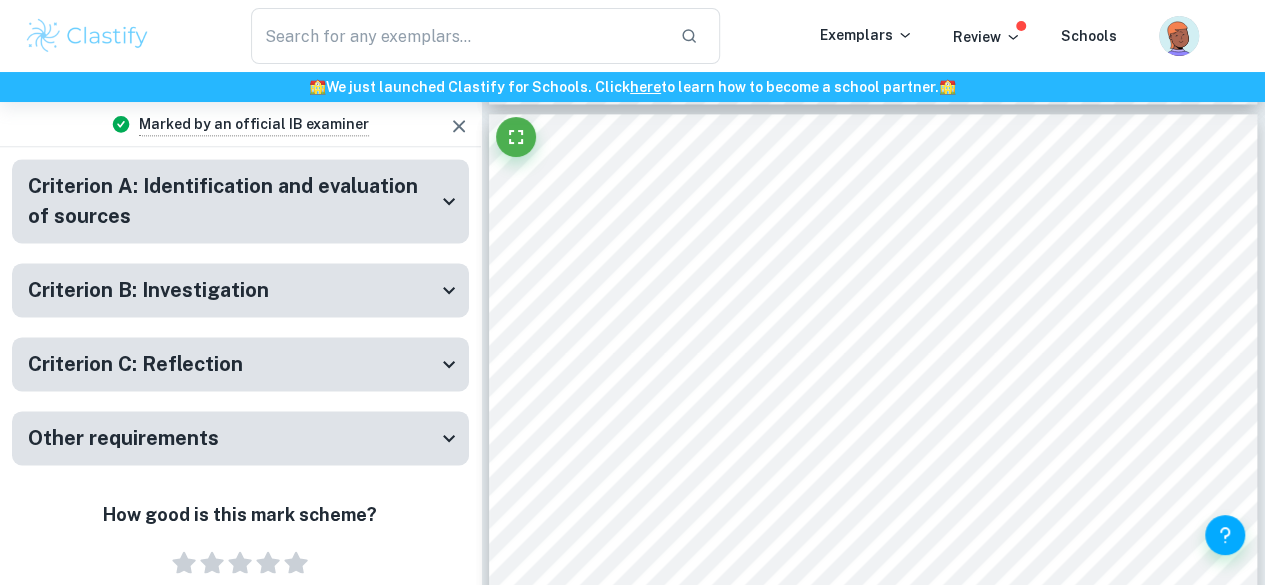 click on "Criterion B: Investigation" at bounding box center [240, 290] 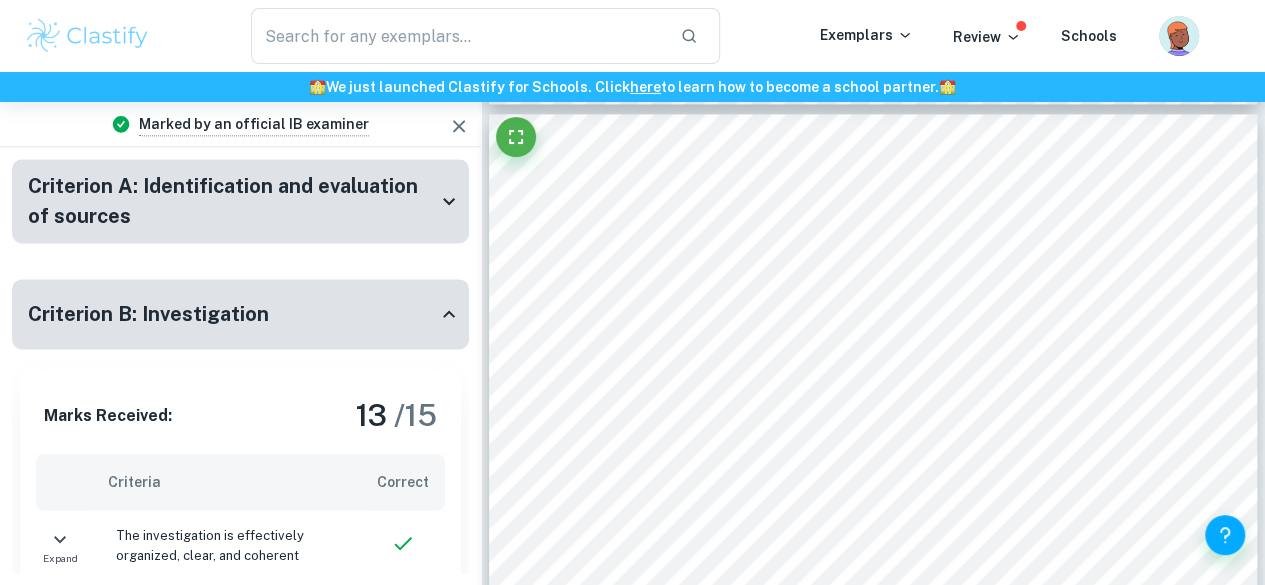 click on "Criterion B: Investigation" at bounding box center [240, 314] 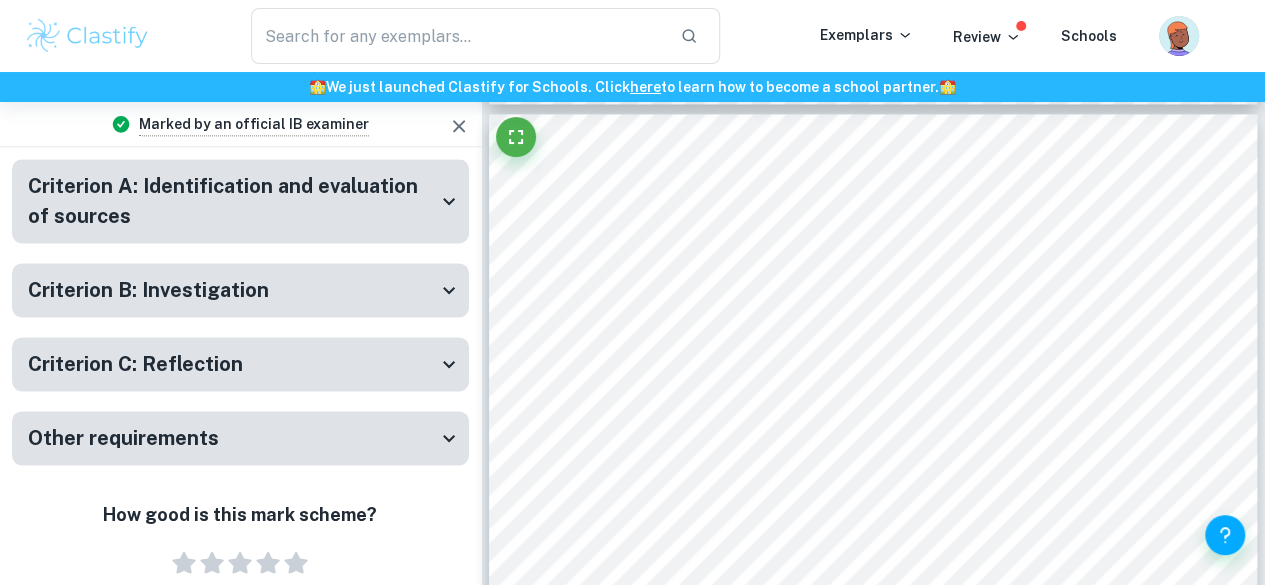 click 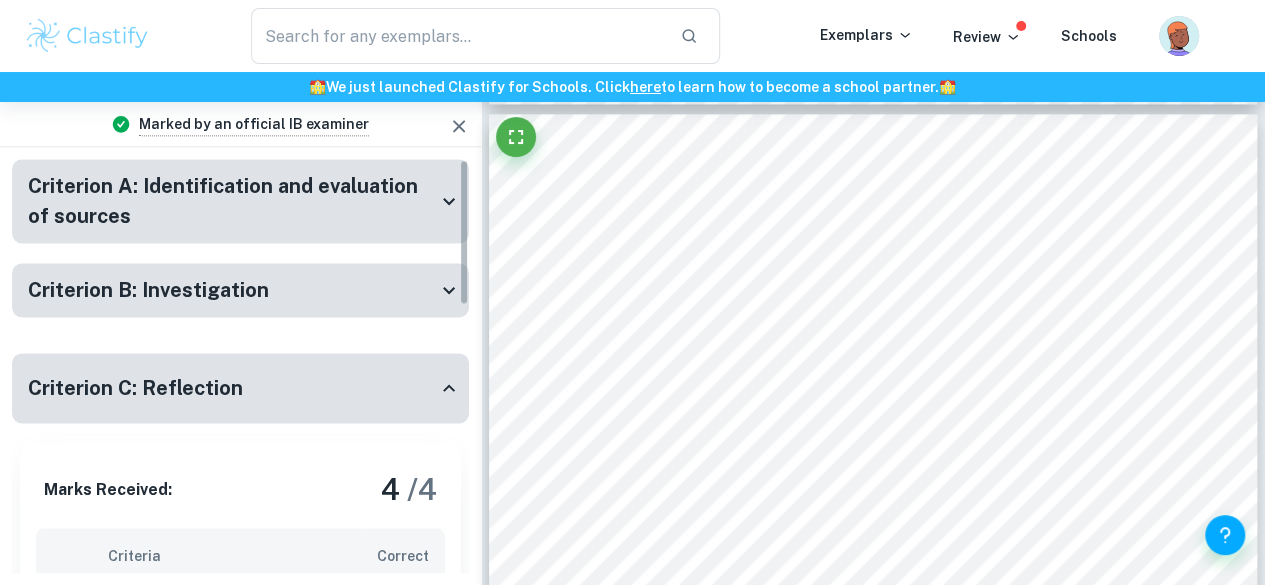 click 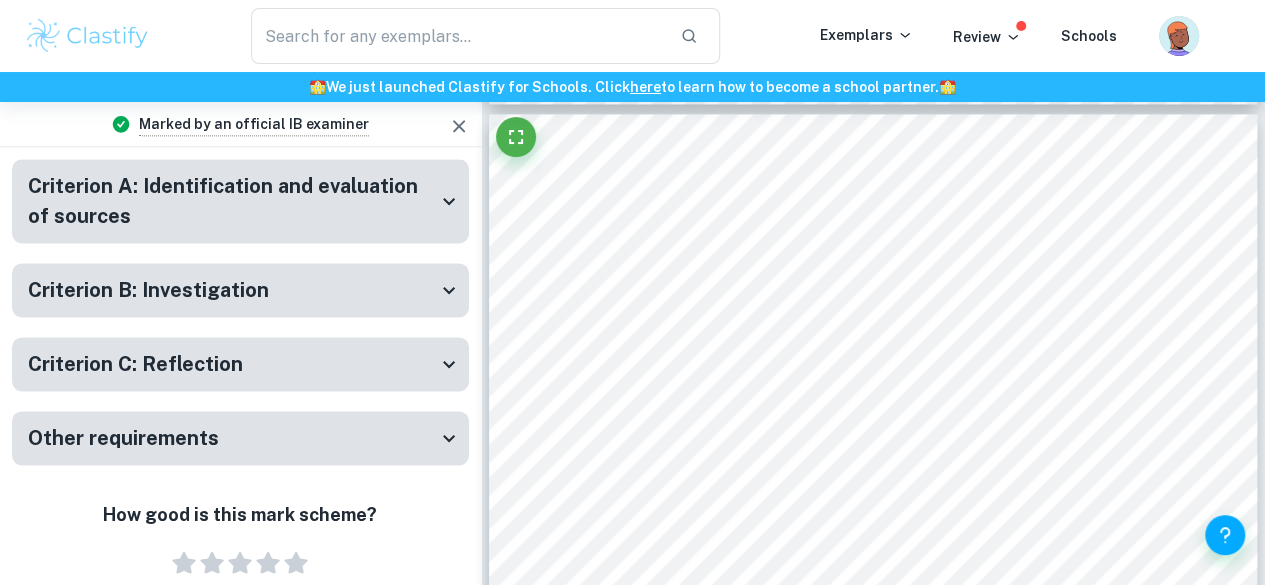 click 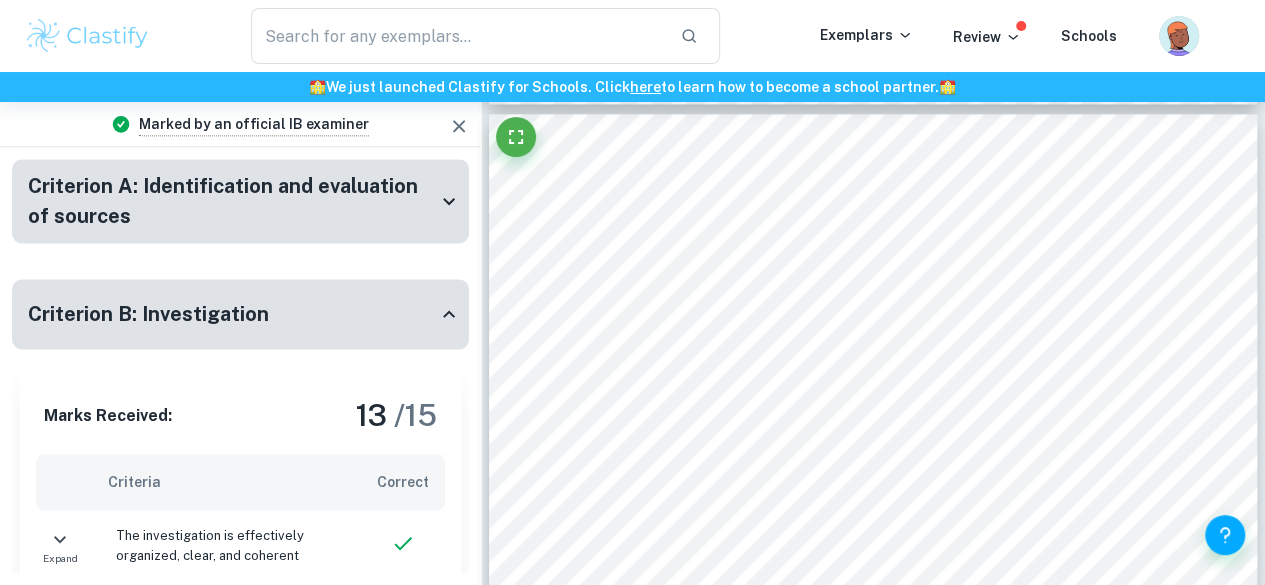 click on "Criterion B: Investigation" at bounding box center [240, 314] 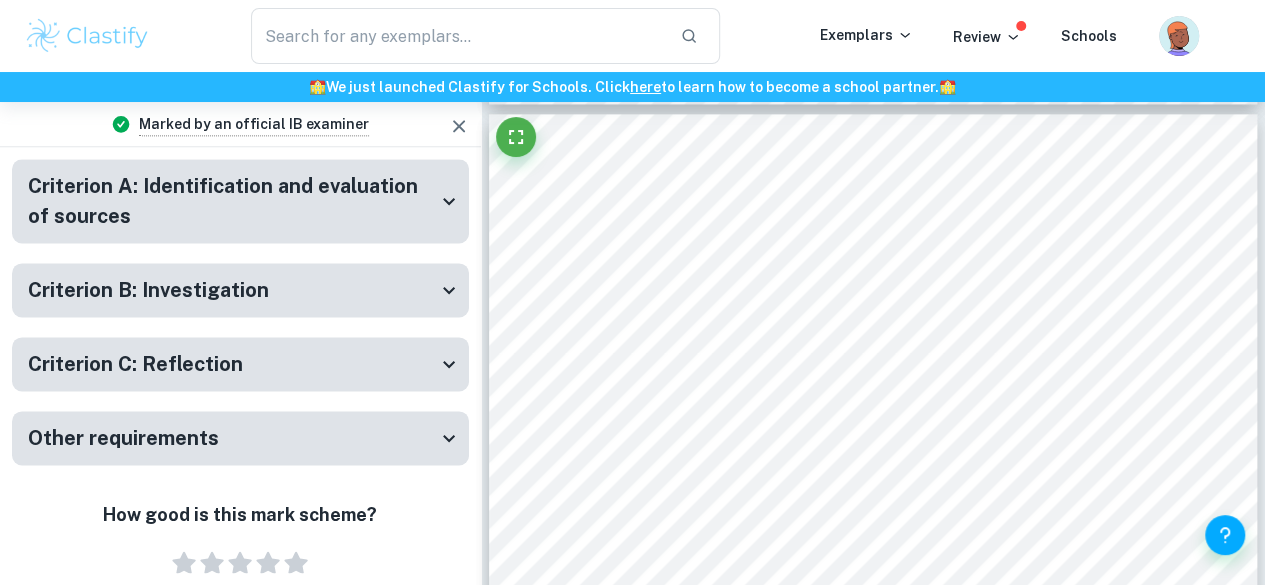 click on "Criterion A: Identification and evaluation of sources" at bounding box center (240, 201) 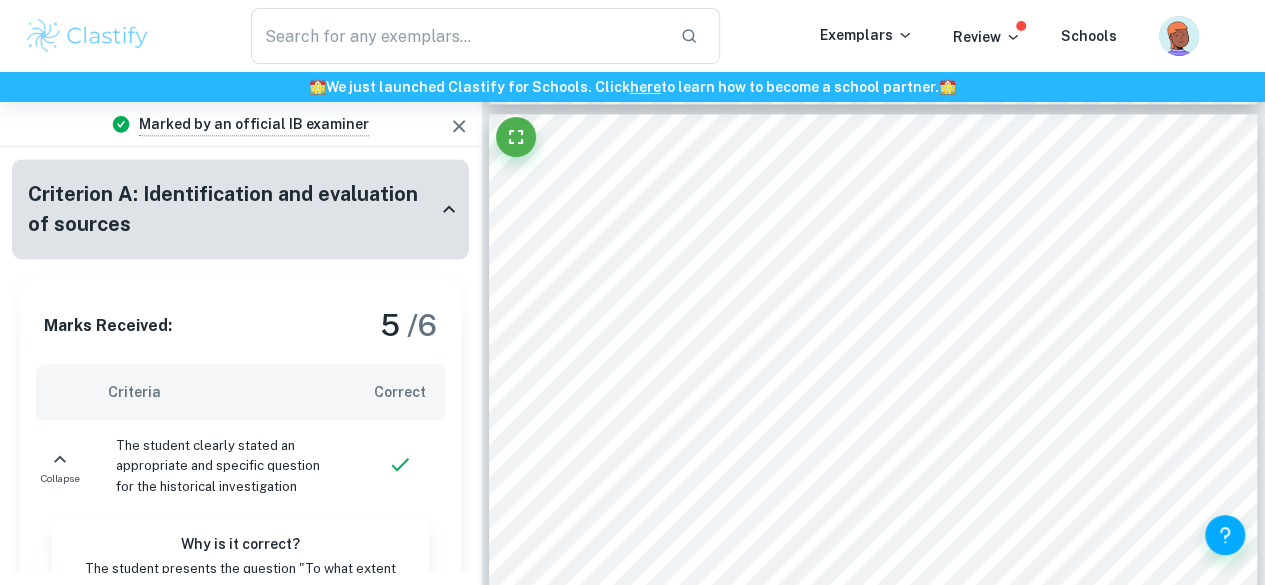 click 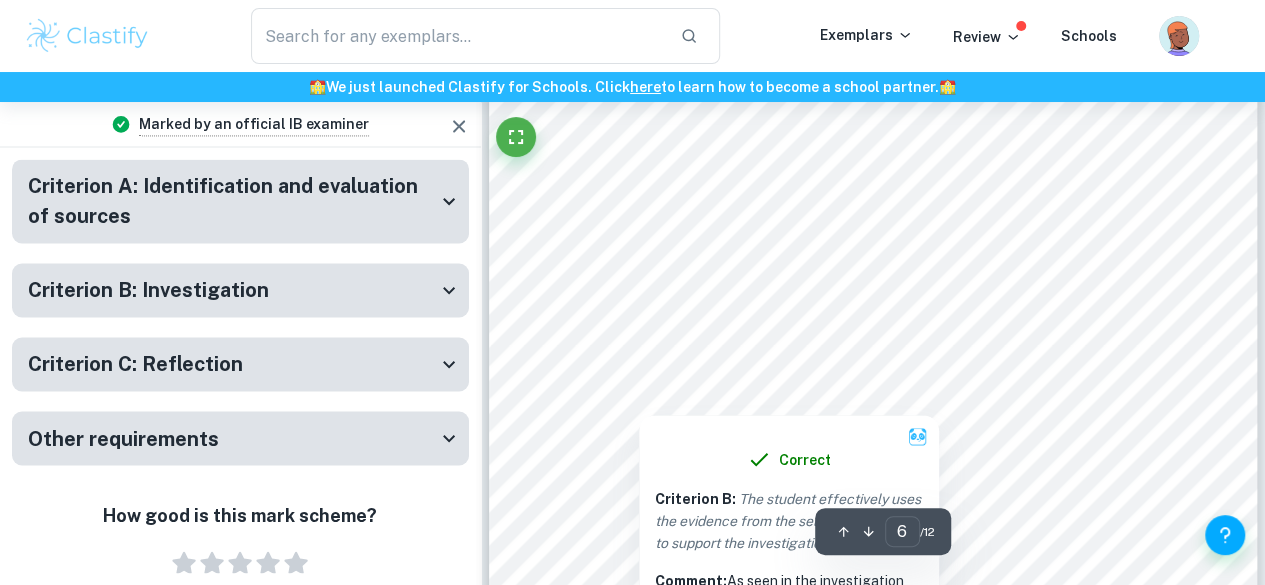 scroll, scrollTop: 5286, scrollLeft: 0, axis: vertical 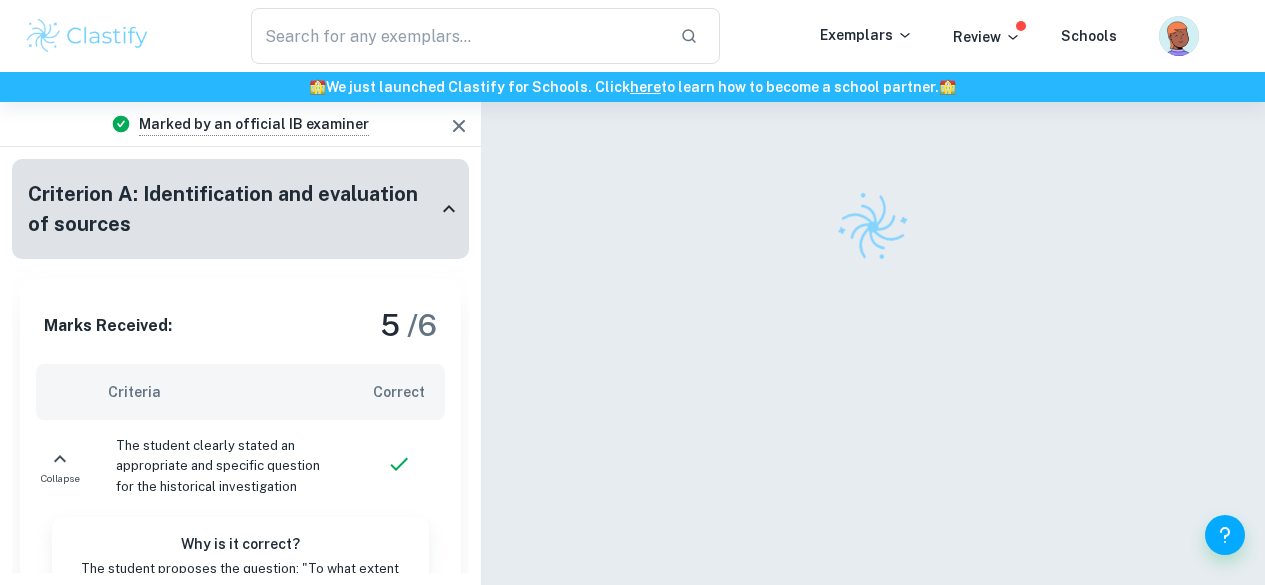 click on "Criterion A: Identification and evaluation of sources" at bounding box center (240, 209) 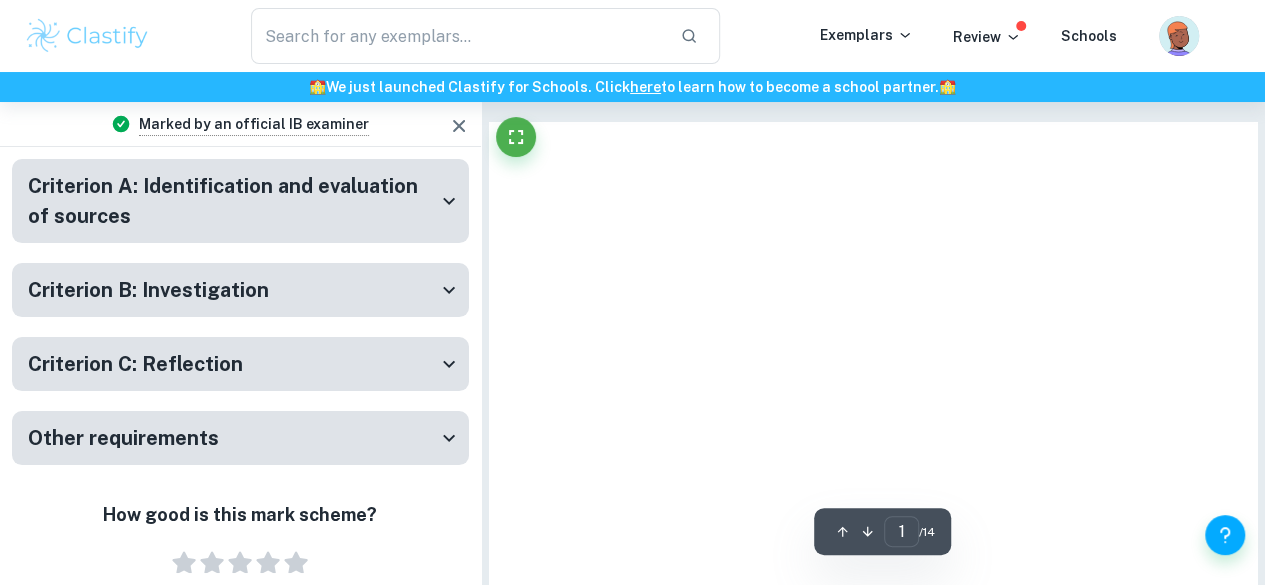 click 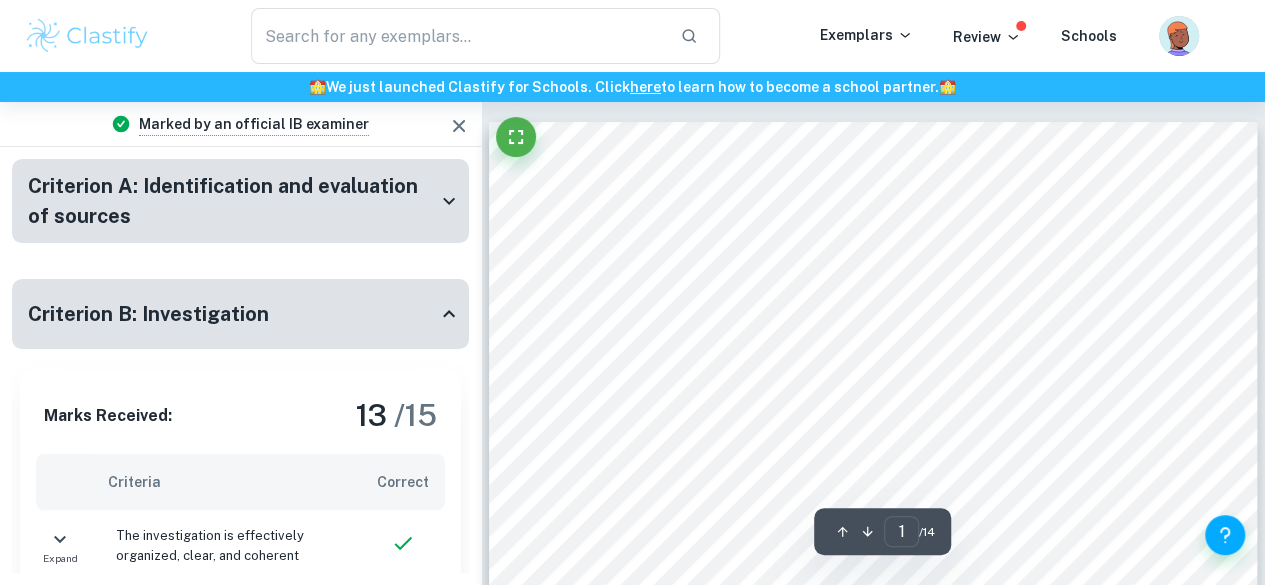 click on "Criterion B: Investigation" at bounding box center [240, 314] 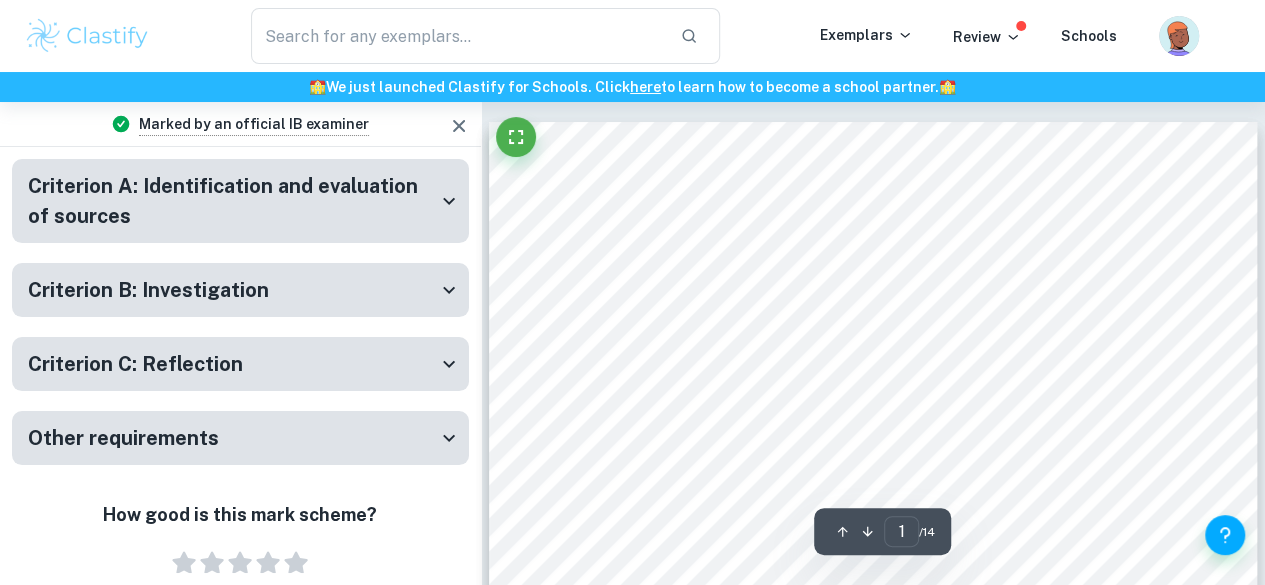 click 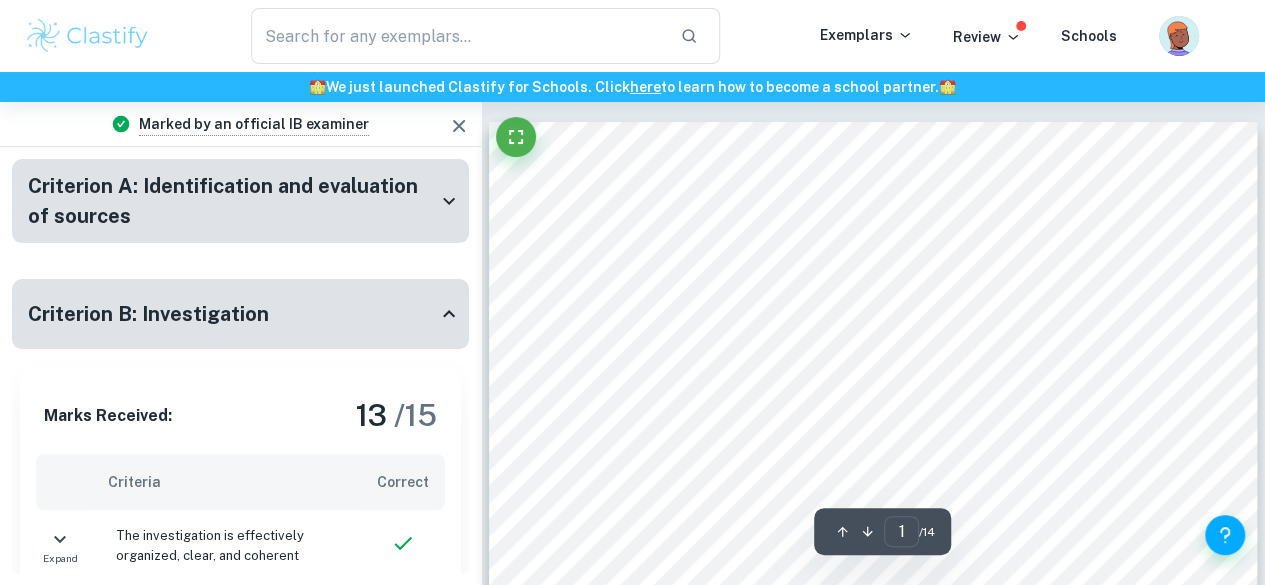 click on "Criterion B: Investigation" at bounding box center (240, 314) 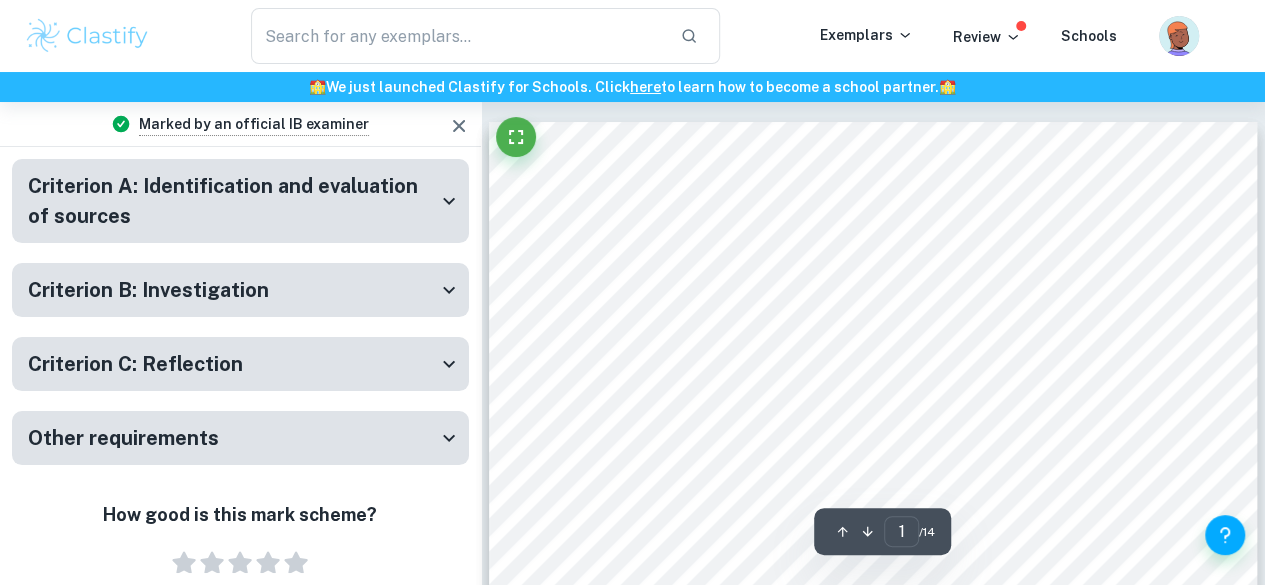 click 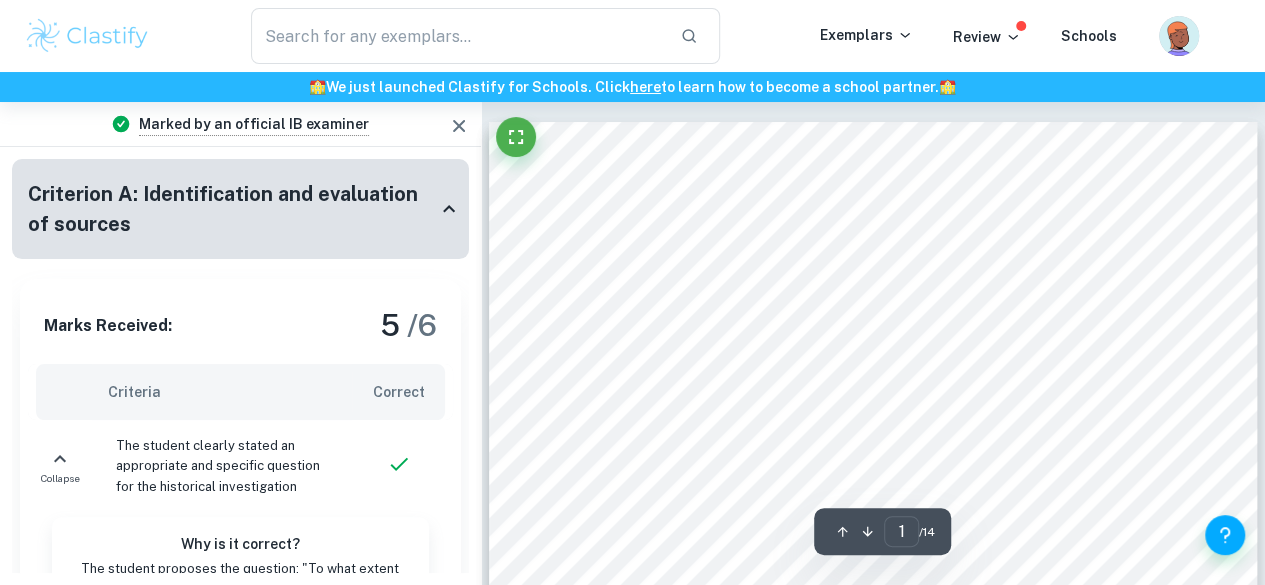 click on "Criterion A: Identification and evaluation of sources" at bounding box center (240, 209) 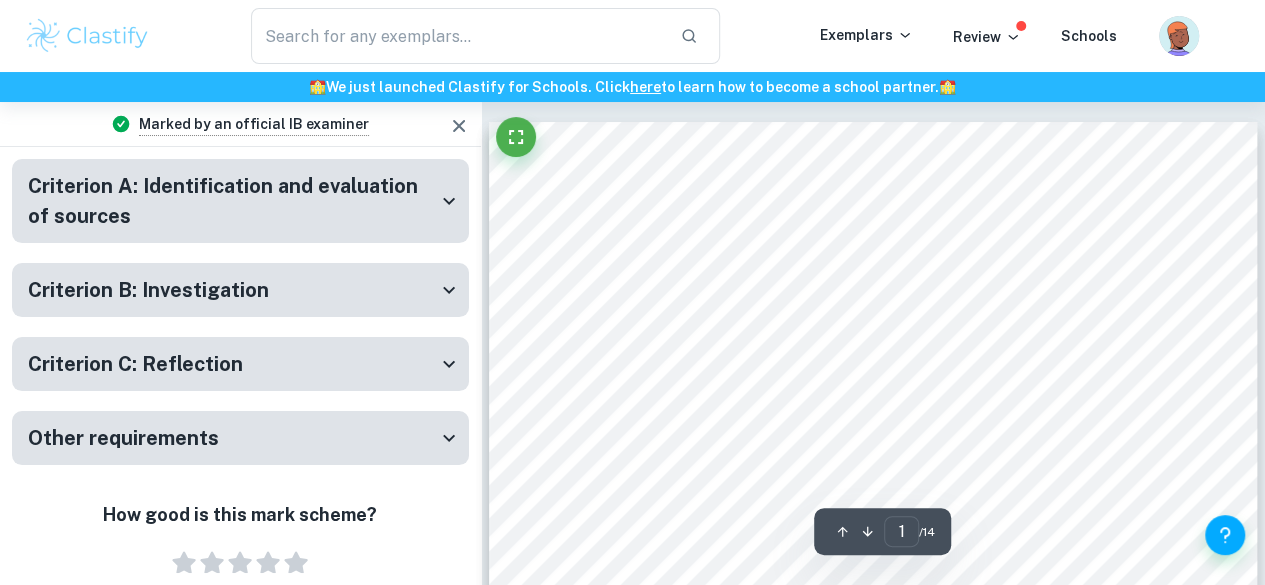 click 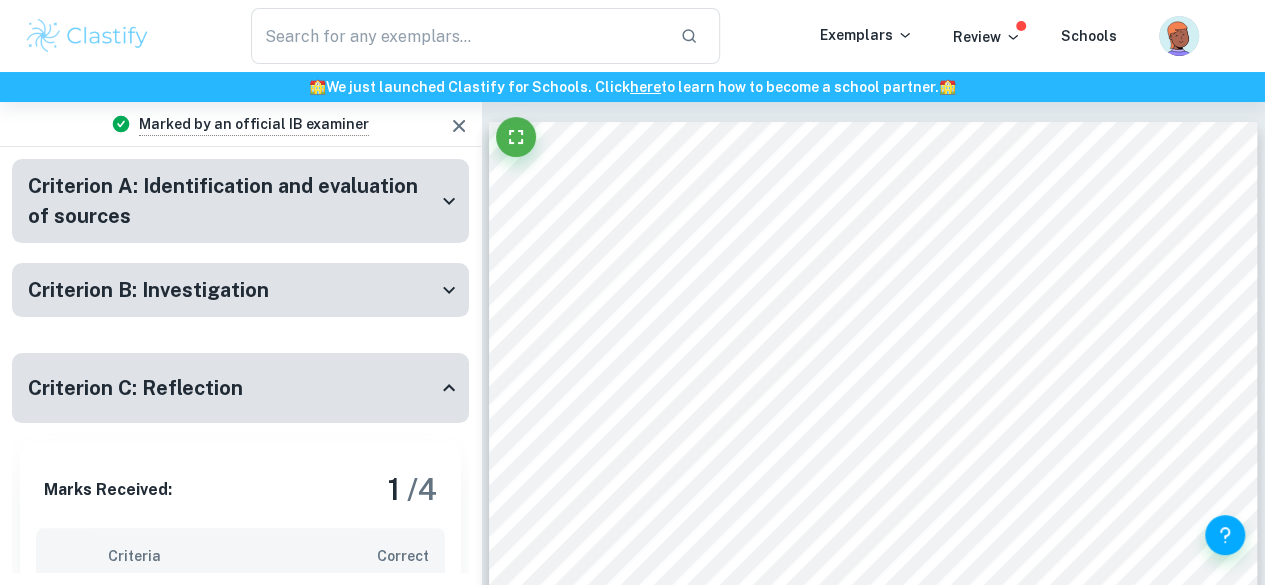 click on "Criterion C: Reflection" at bounding box center [240, 388] 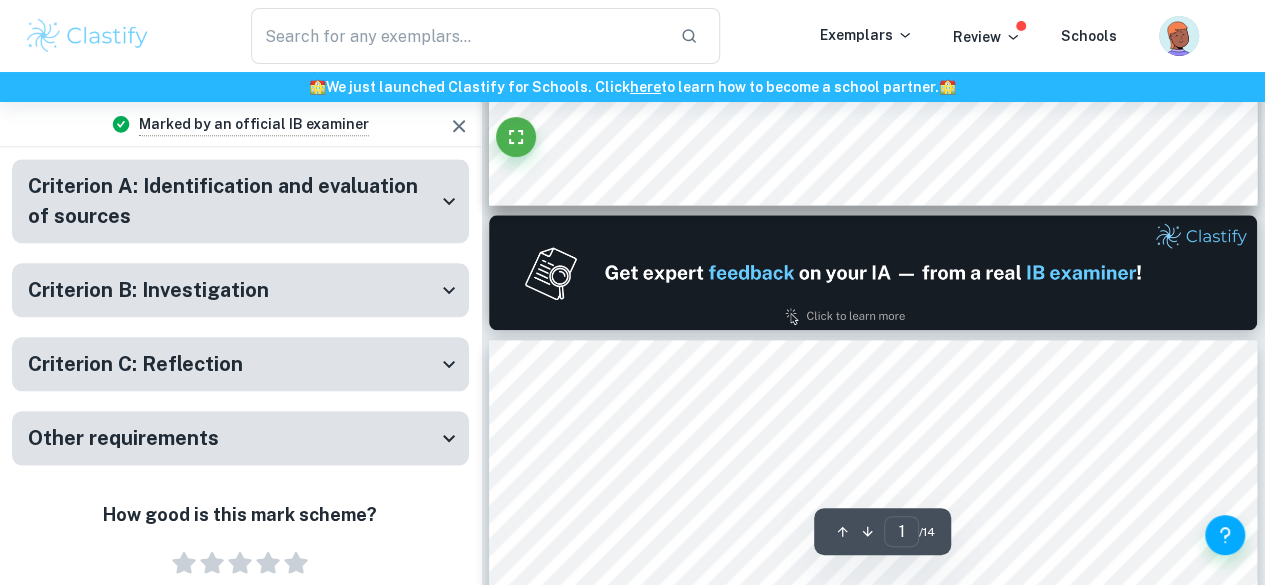 type on "2" 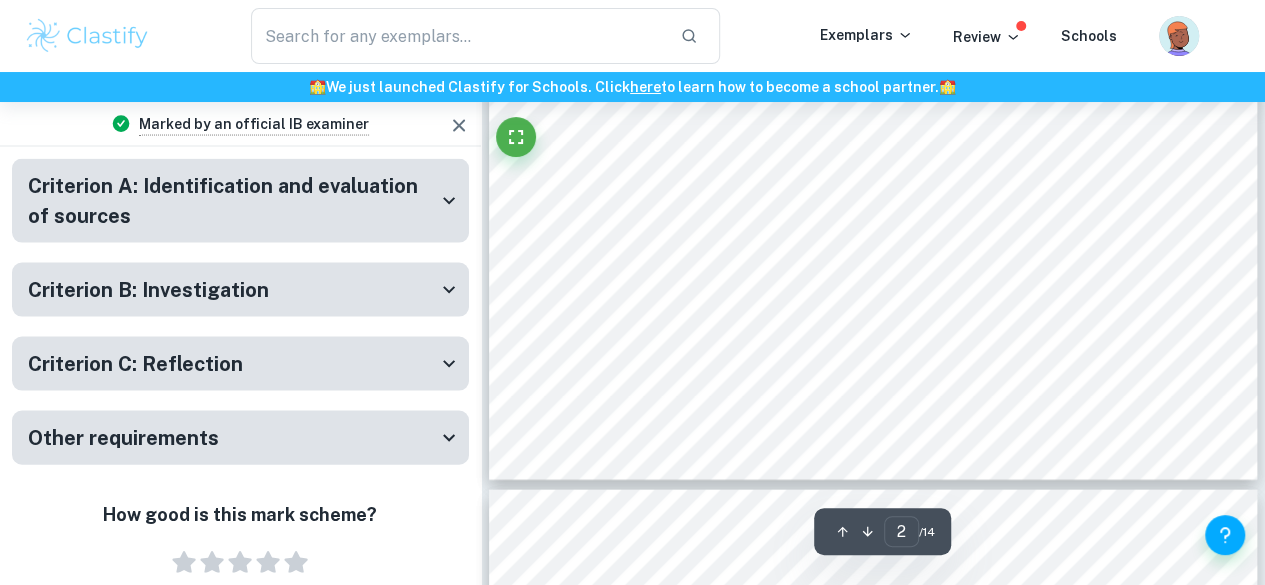 scroll, scrollTop: 1946, scrollLeft: 0, axis: vertical 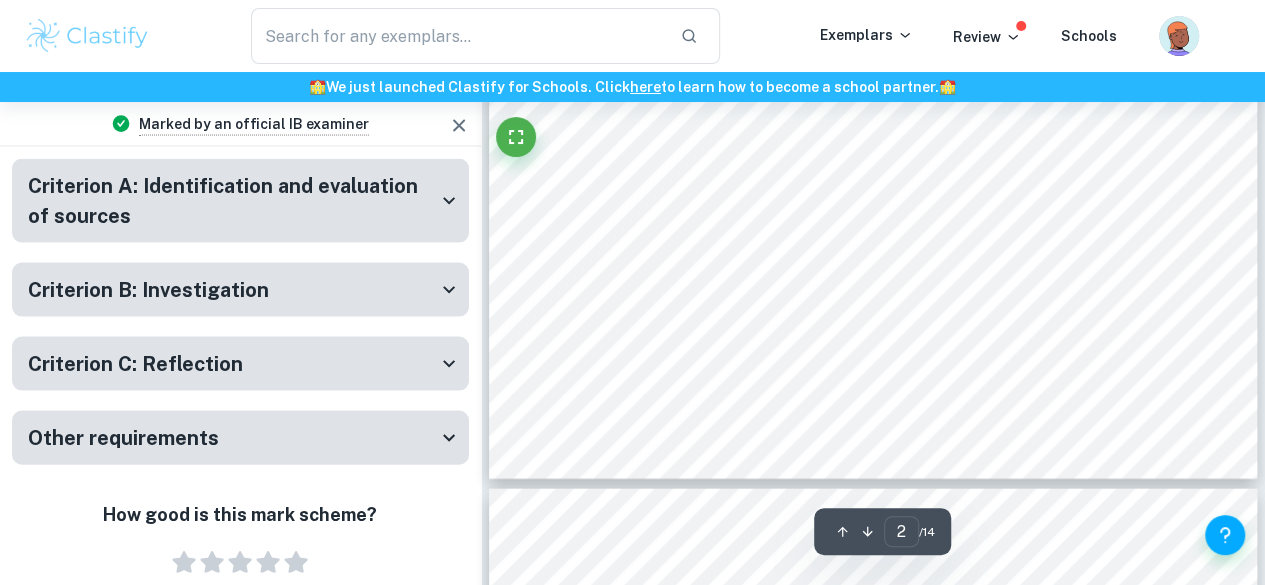 click on "Criterion C: Reflection" at bounding box center [240, 364] 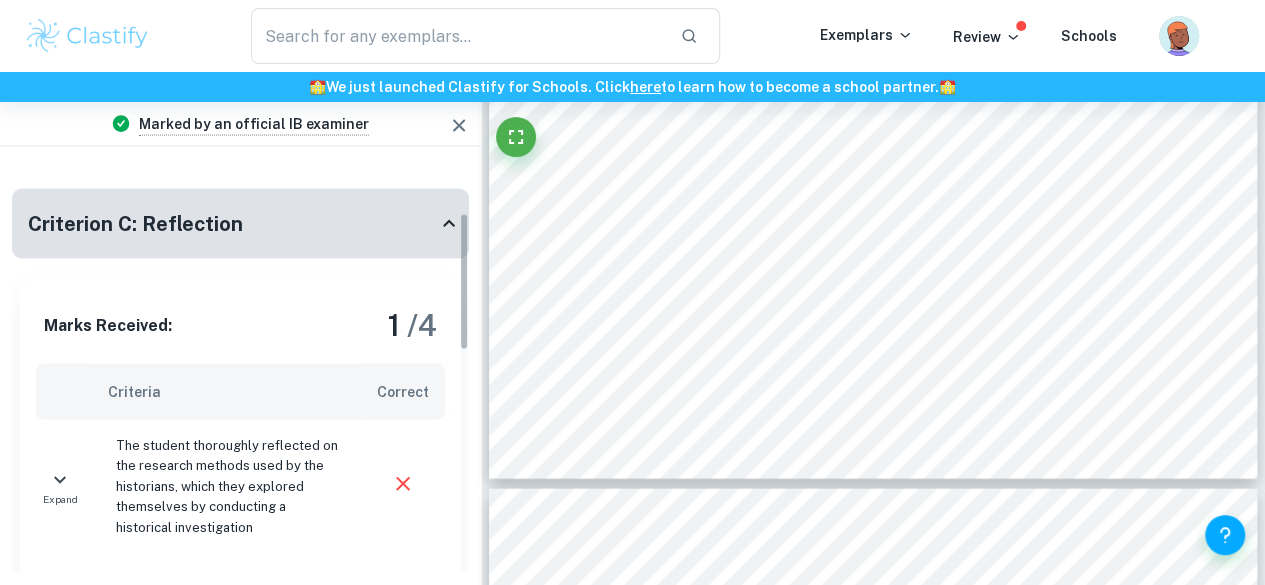 scroll, scrollTop: 0, scrollLeft: 0, axis: both 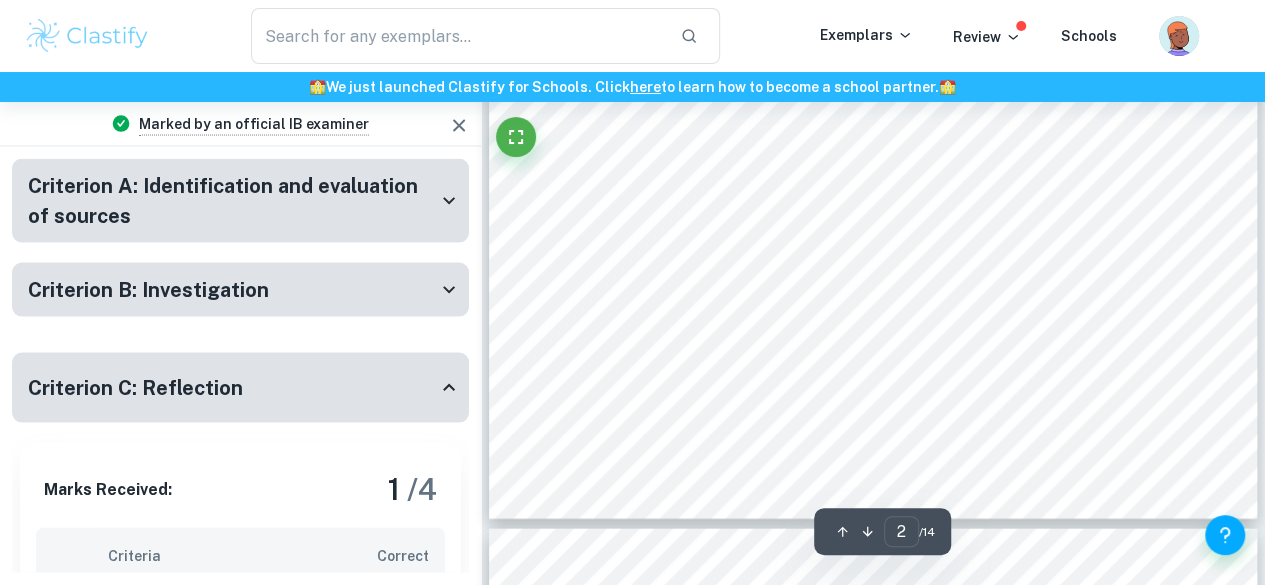 click 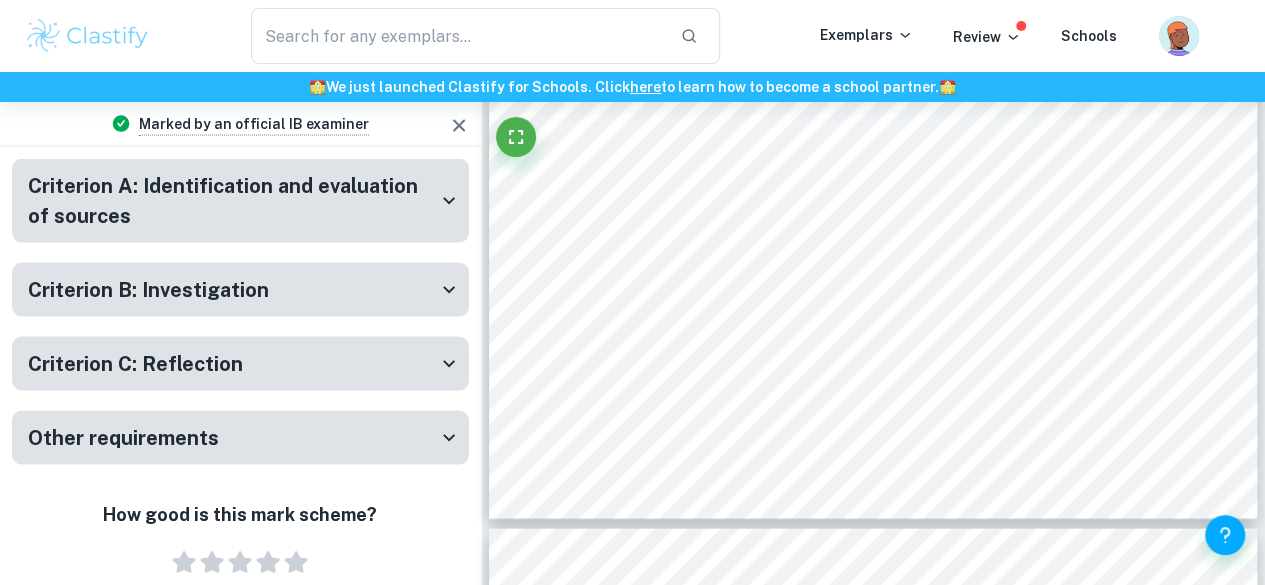 click on "Criterion B: Investigation" at bounding box center [232, 290] 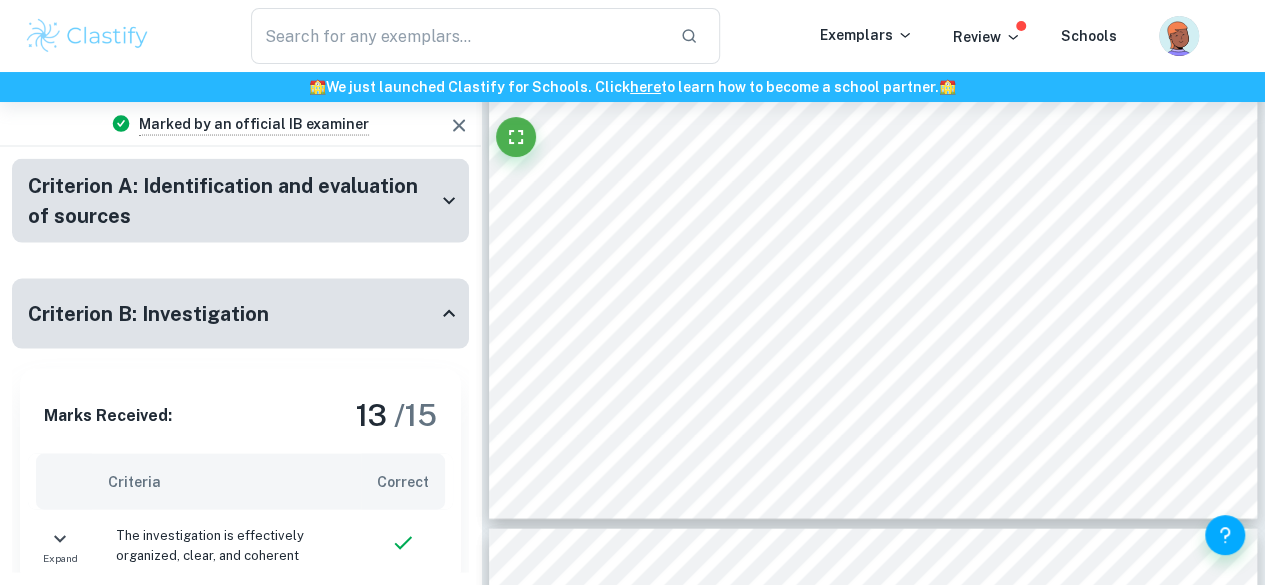 click on "Criterion A: Identification and evaluation of sources" at bounding box center (232, 201) 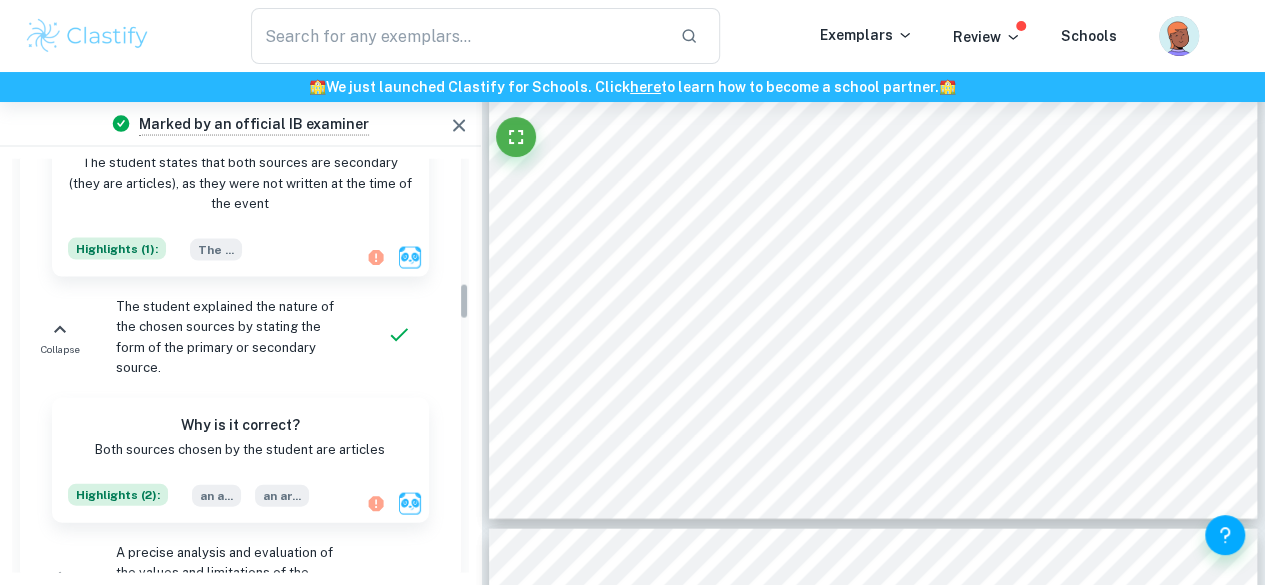 scroll, scrollTop: 1438, scrollLeft: 0, axis: vertical 